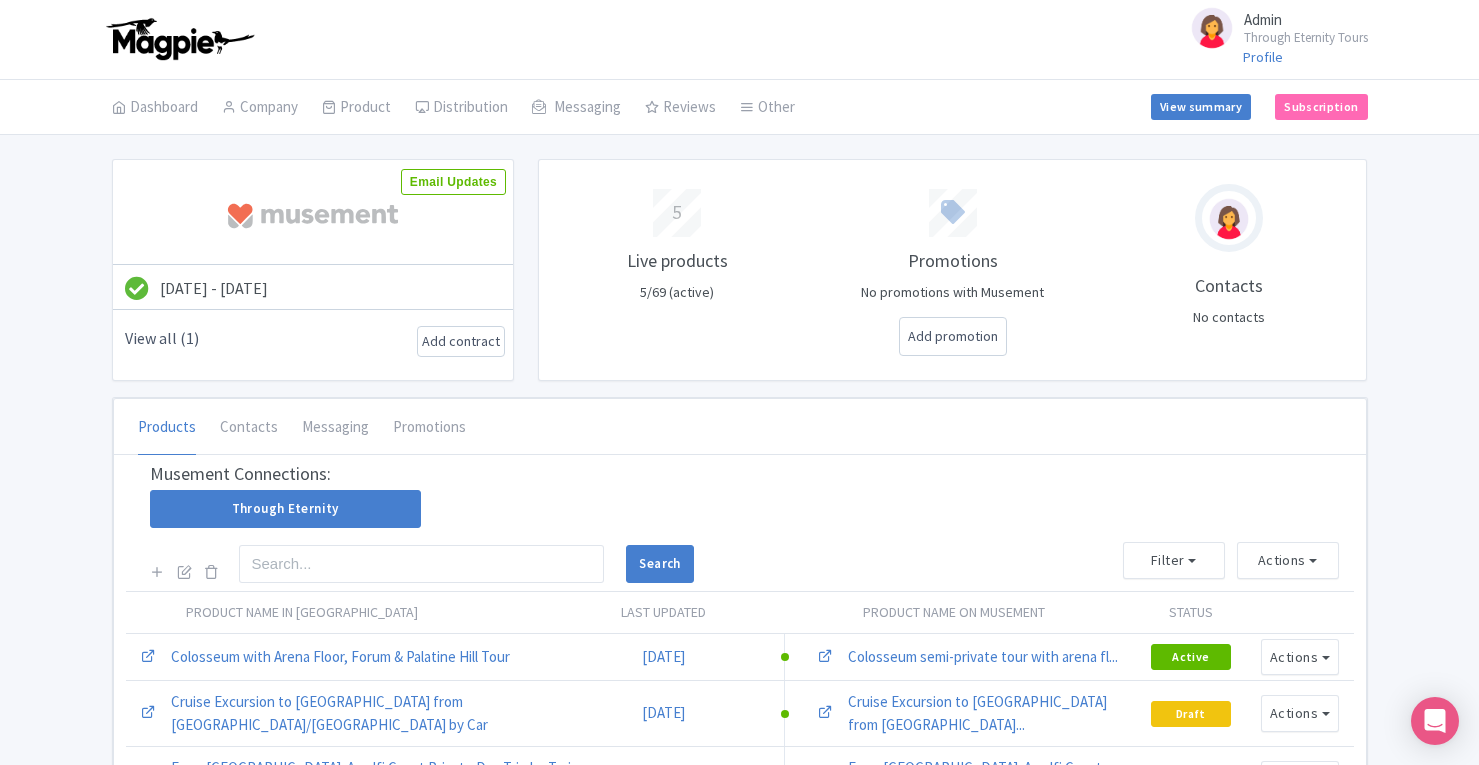 scroll, scrollTop: 0, scrollLeft: 0, axis: both 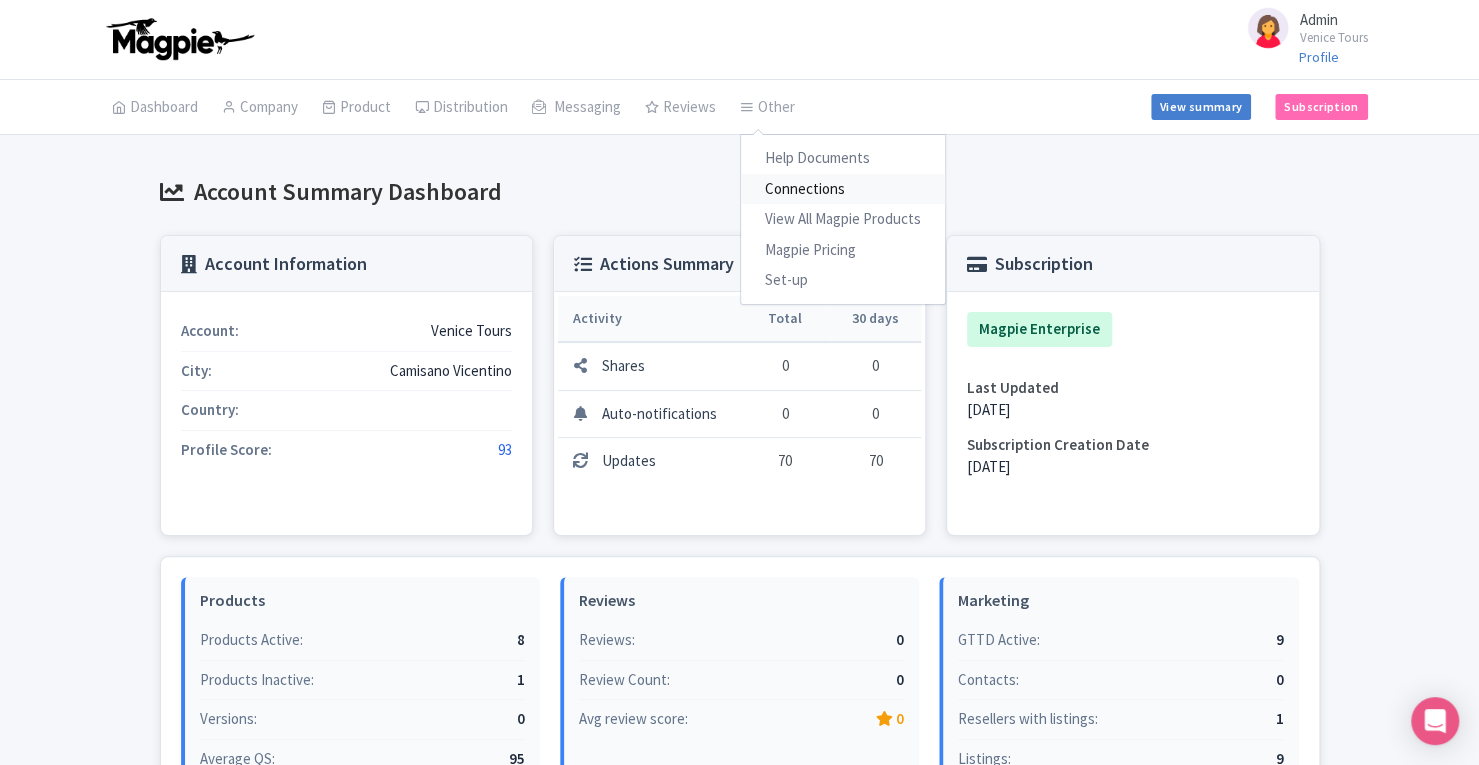 click on "Connections" at bounding box center [843, 189] 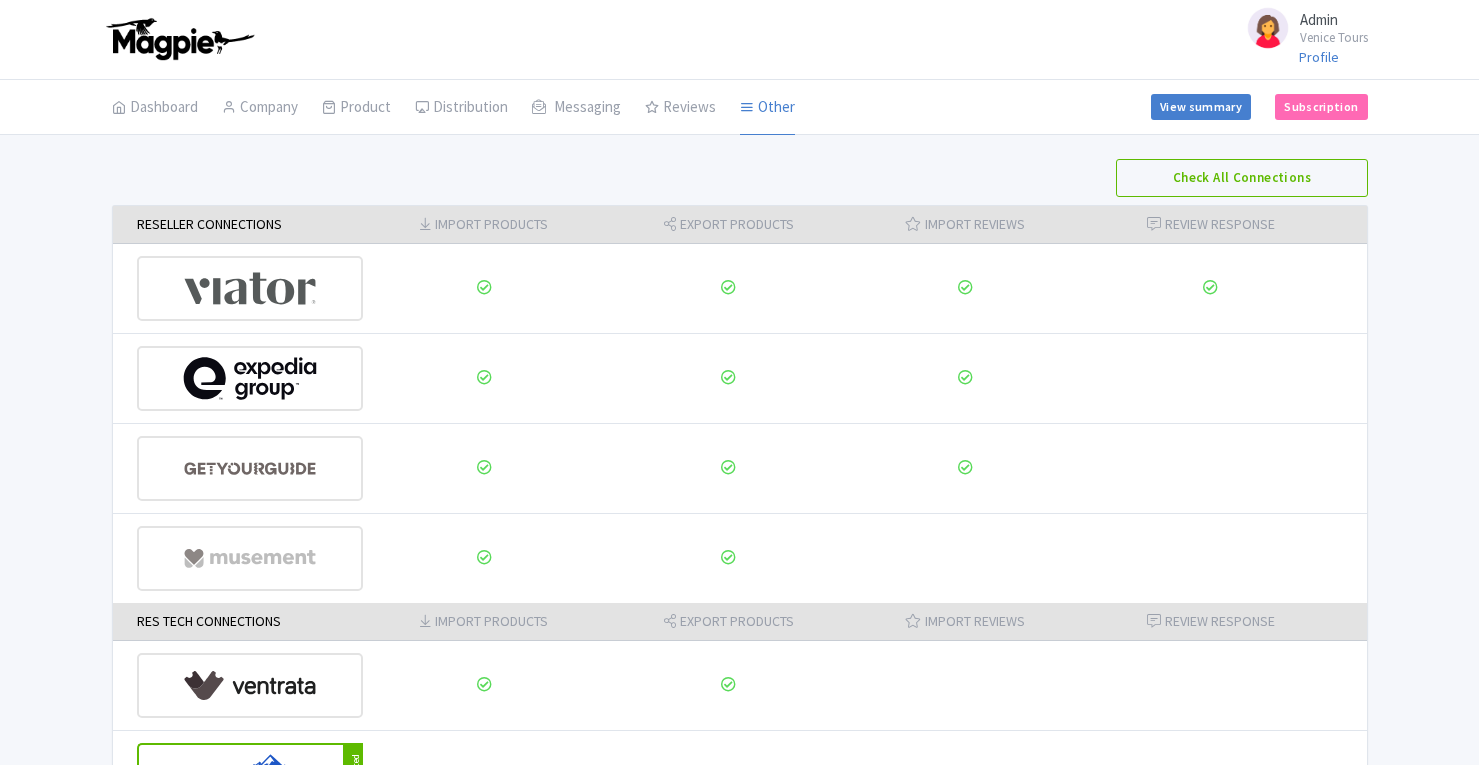 scroll, scrollTop: 0, scrollLeft: 0, axis: both 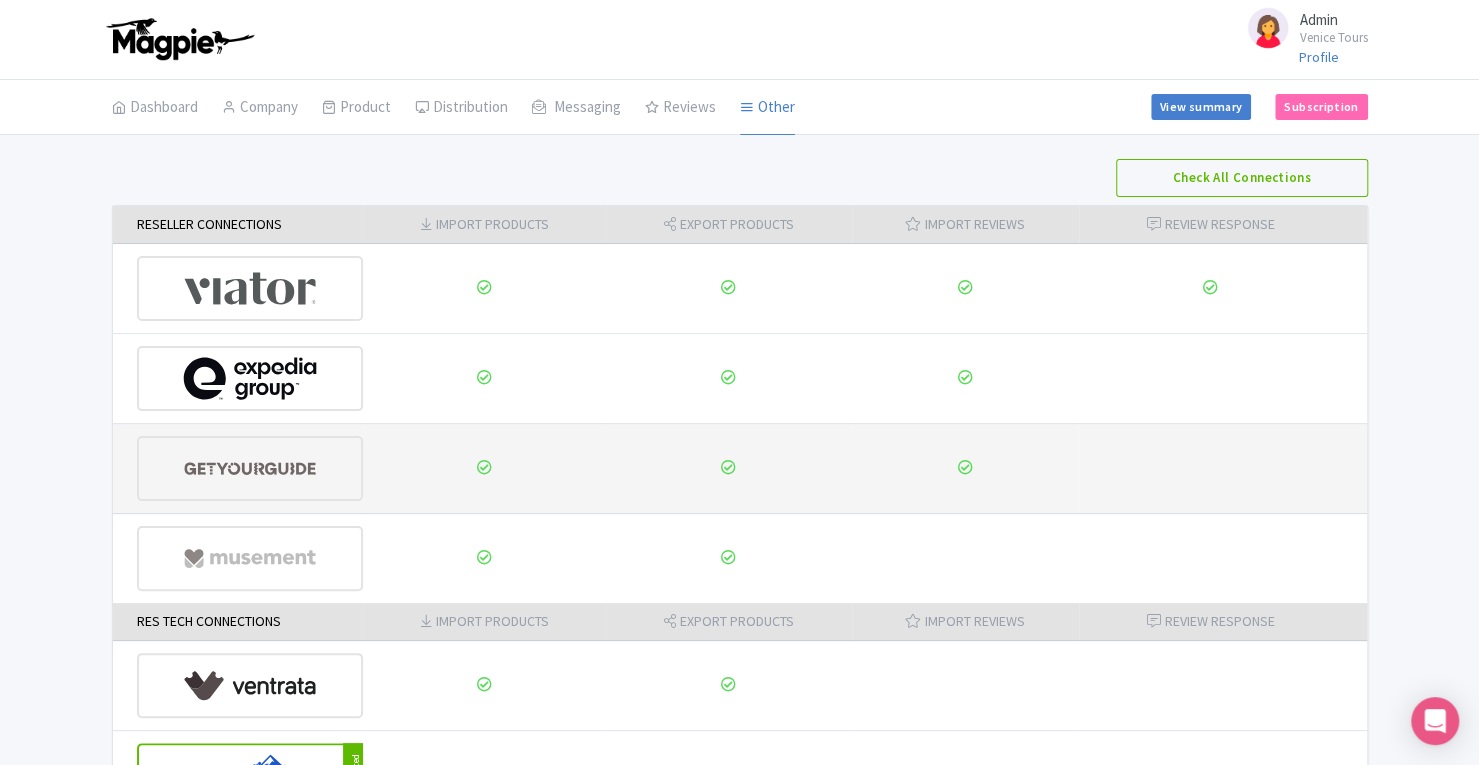 click at bounding box center (250, 468) 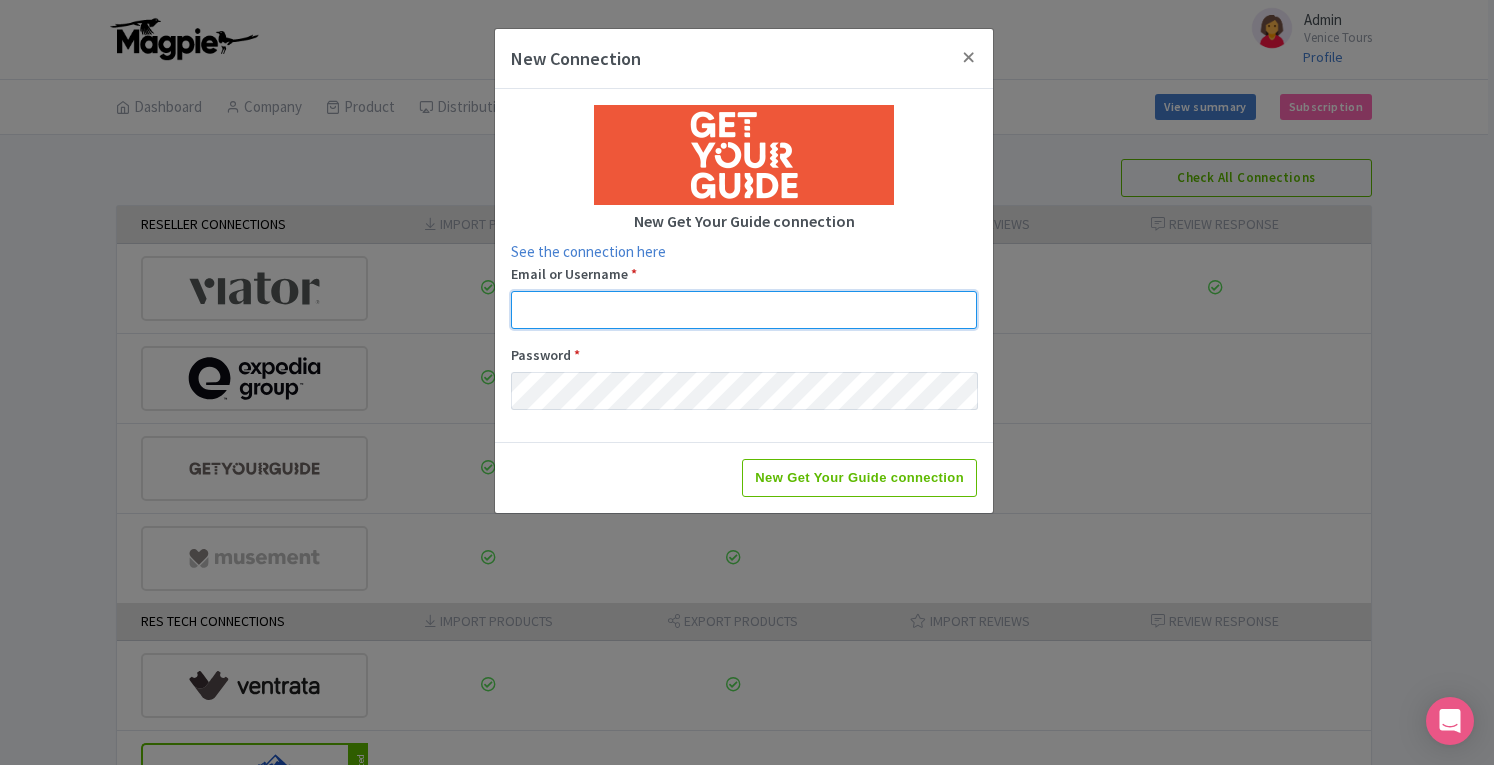 click on "Email or Username   *" at bounding box center [744, 310] 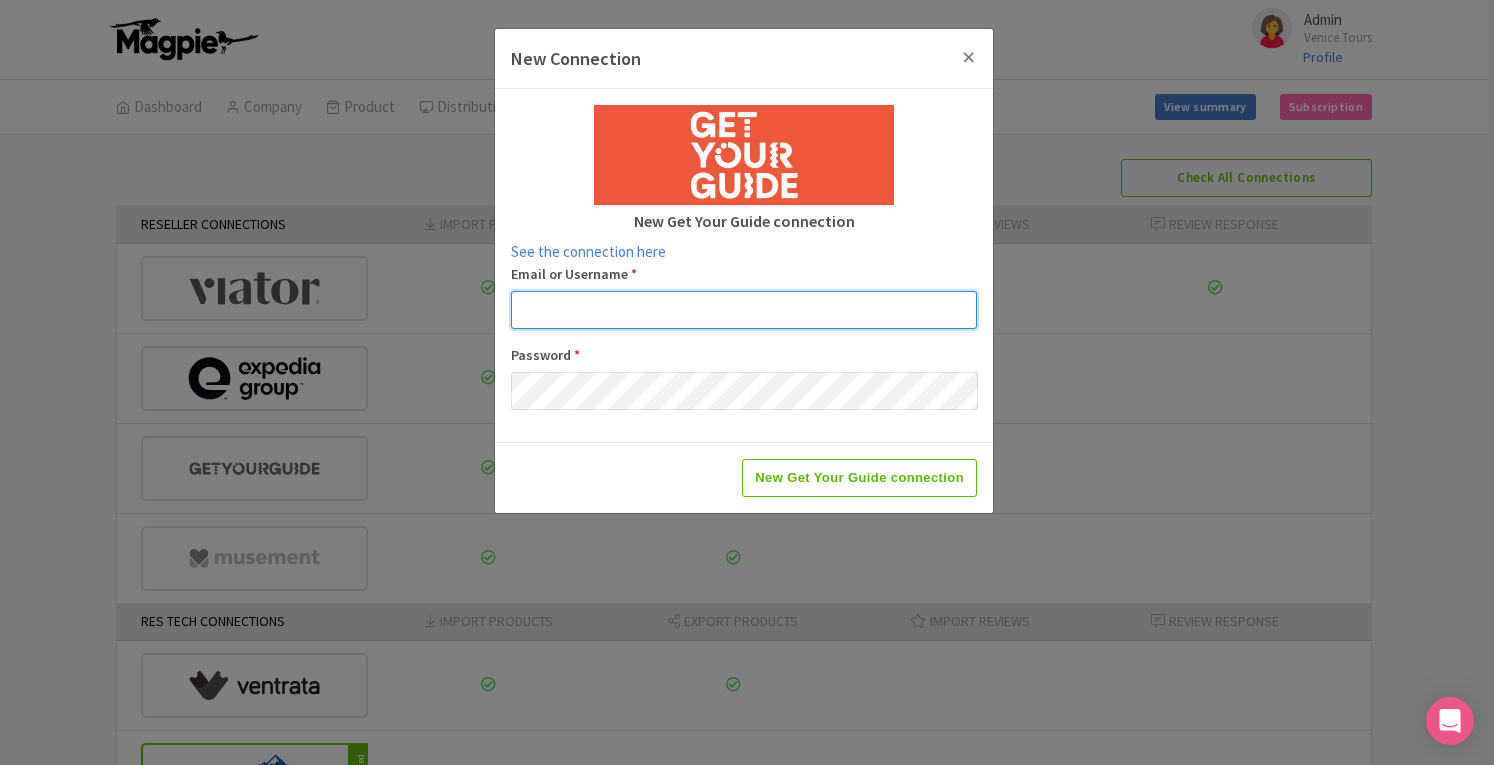 paste on "support+citytours@magpie.travel" 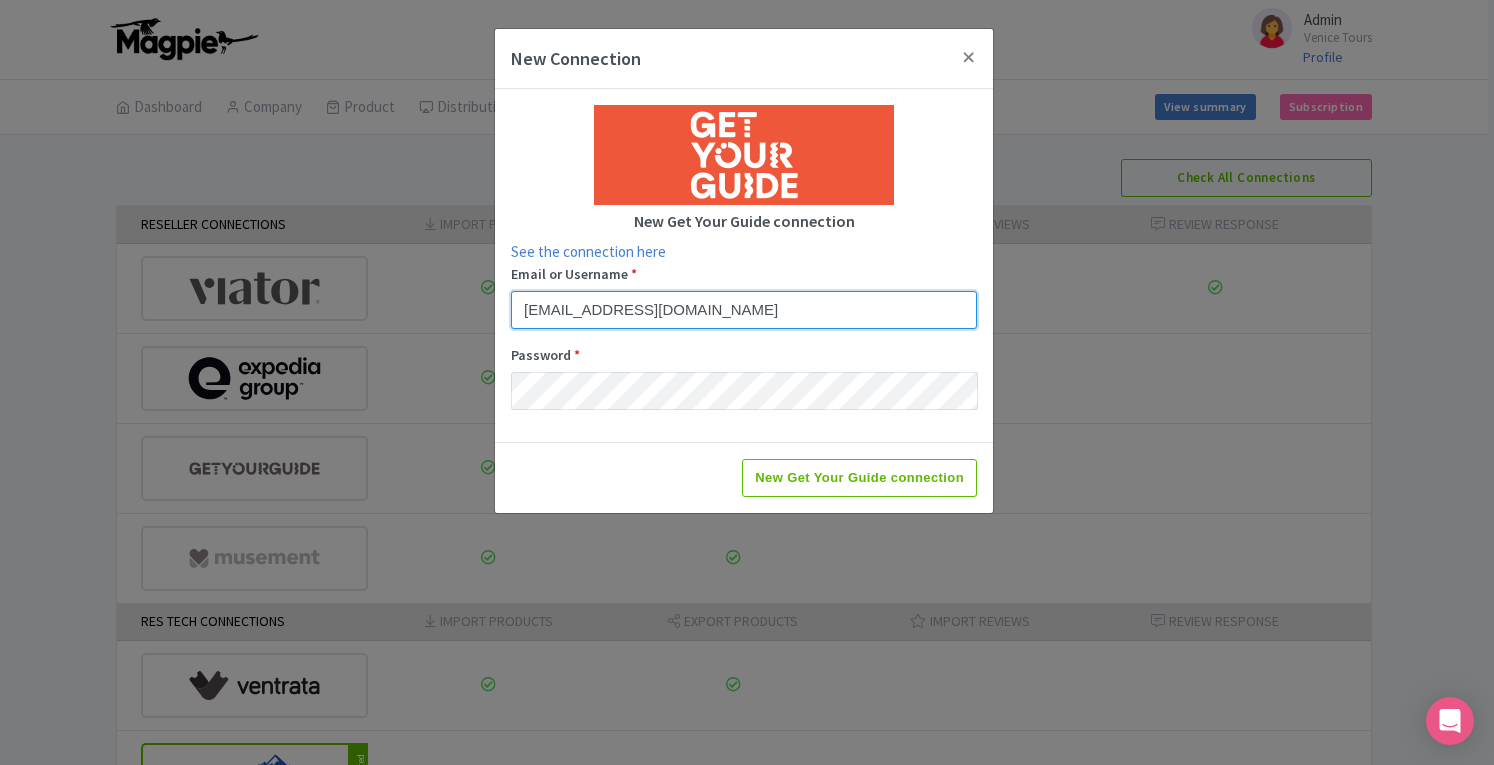 type on "support+citytours@magpie.travel" 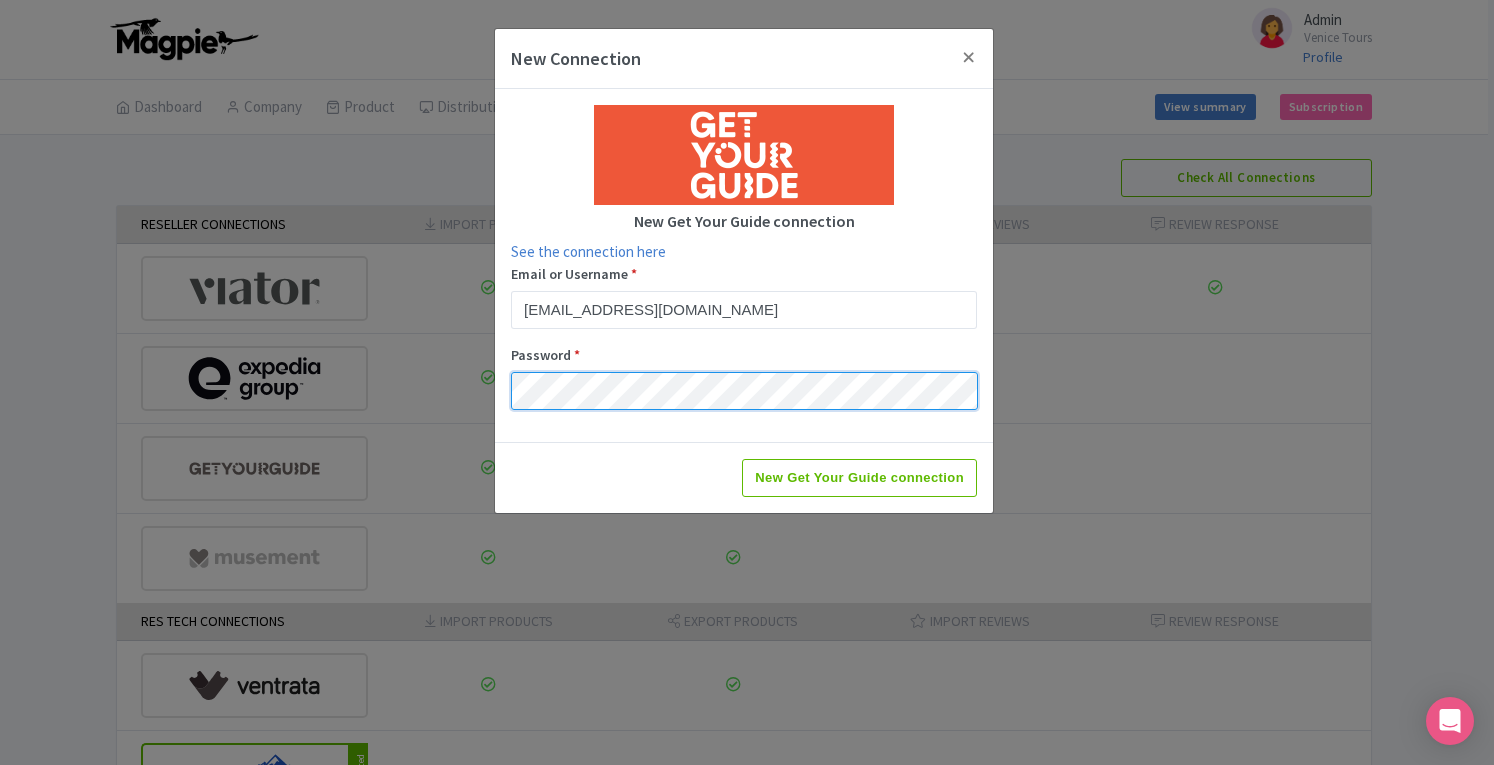 click on "New Get Your Guide connection" at bounding box center (859, 478) 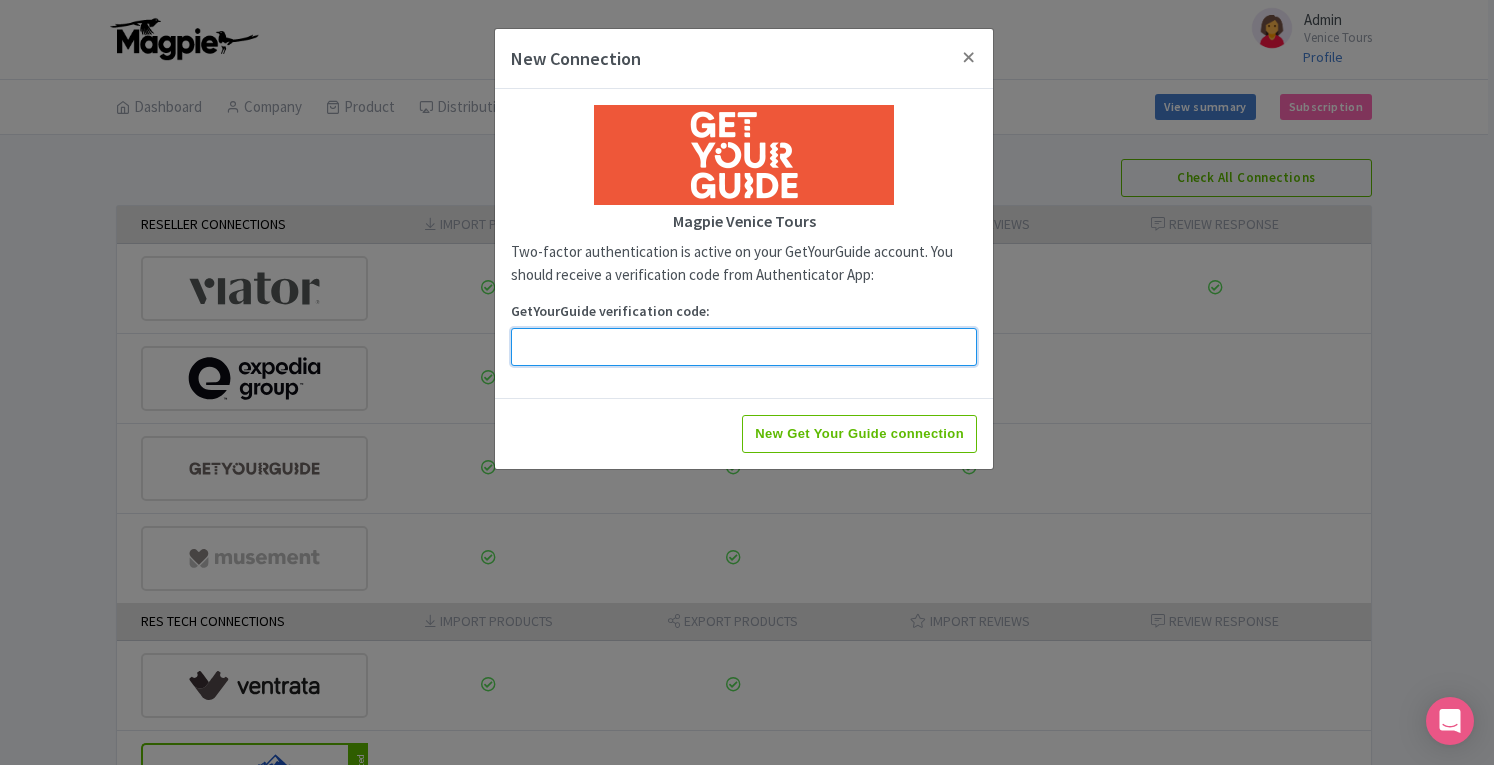 click on "GetYourGuide verification code:" at bounding box center (744, 347) 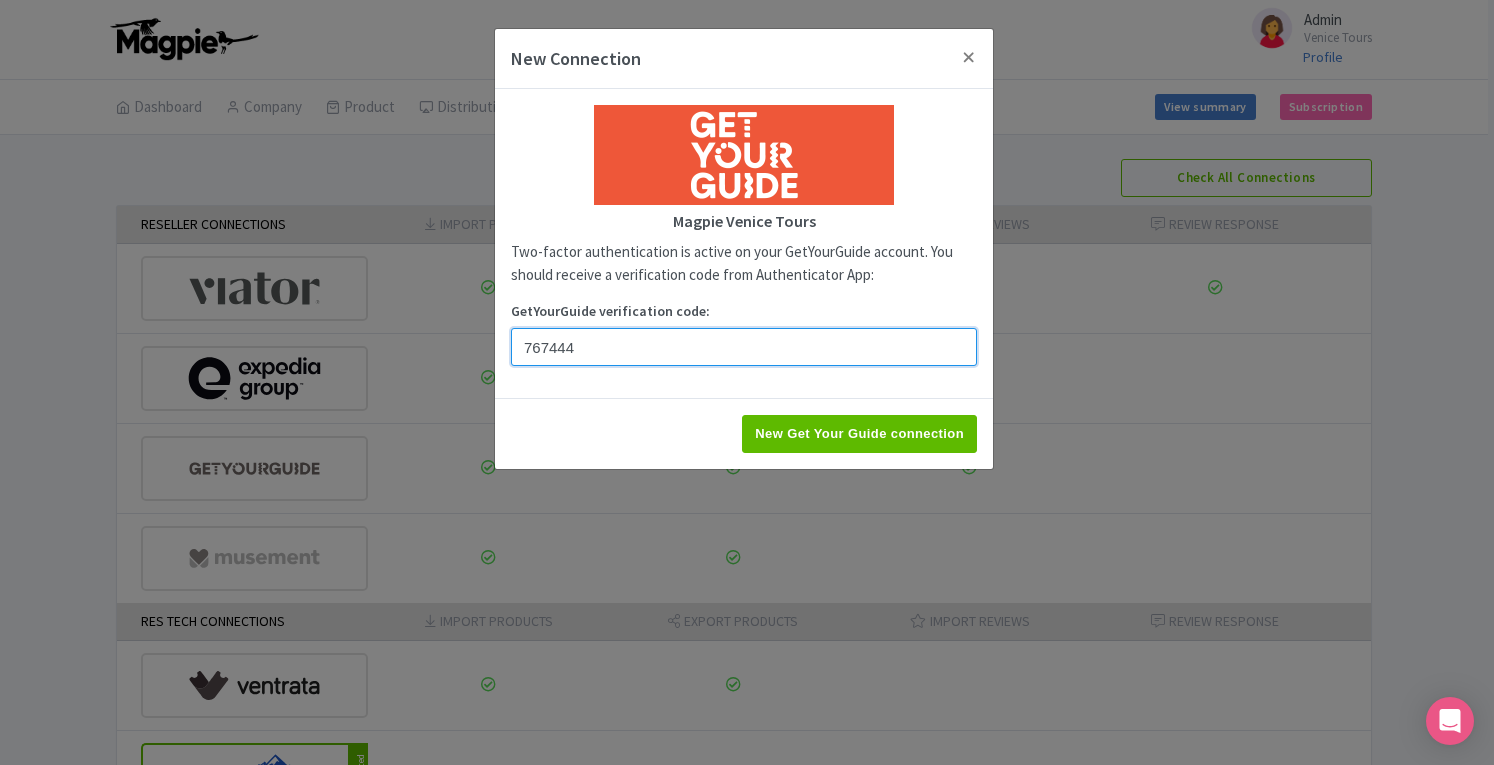 type on "767444" 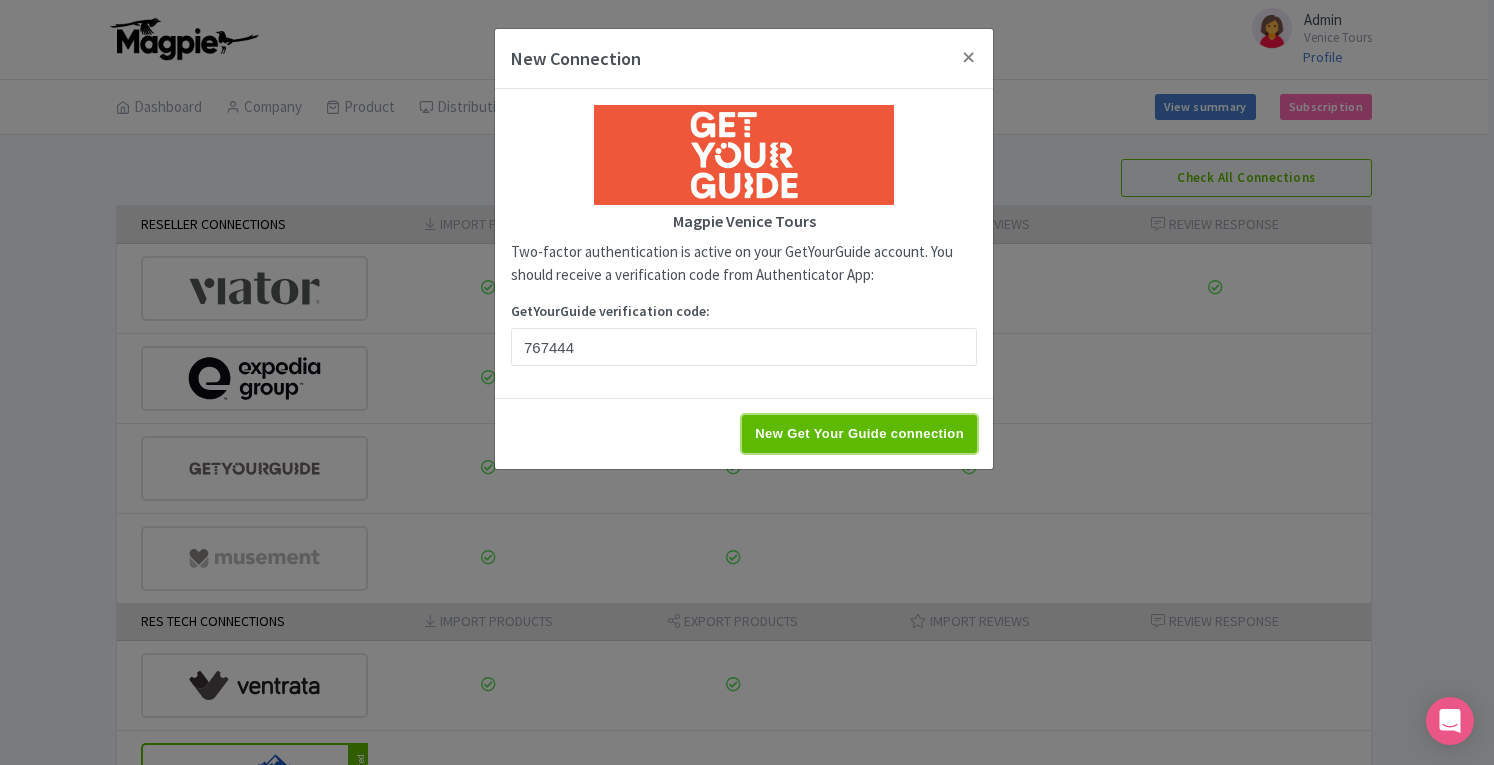 click on "New Get Your Guide connection" at bounding box center [859, 434] 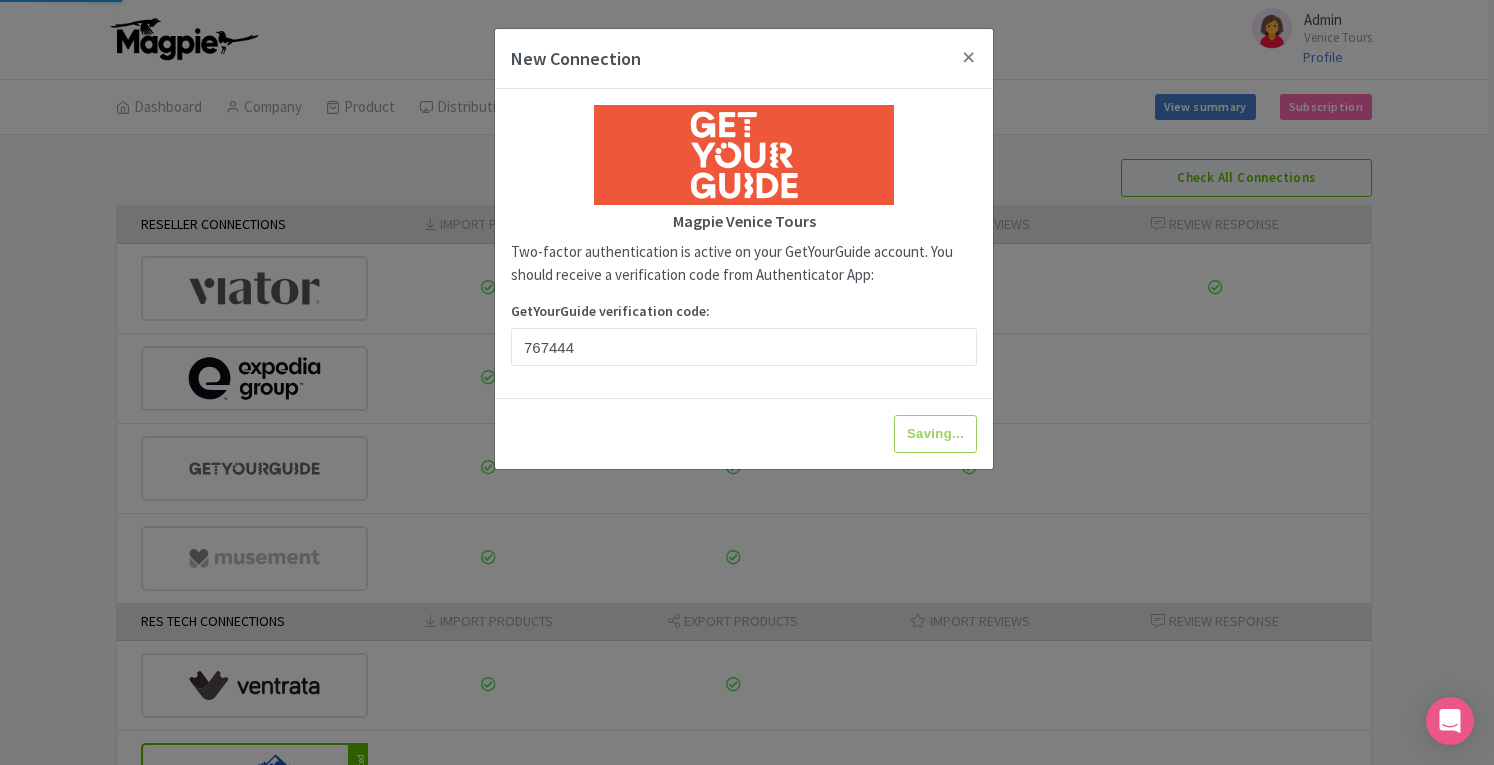 type on "New Get Your Guide connection" 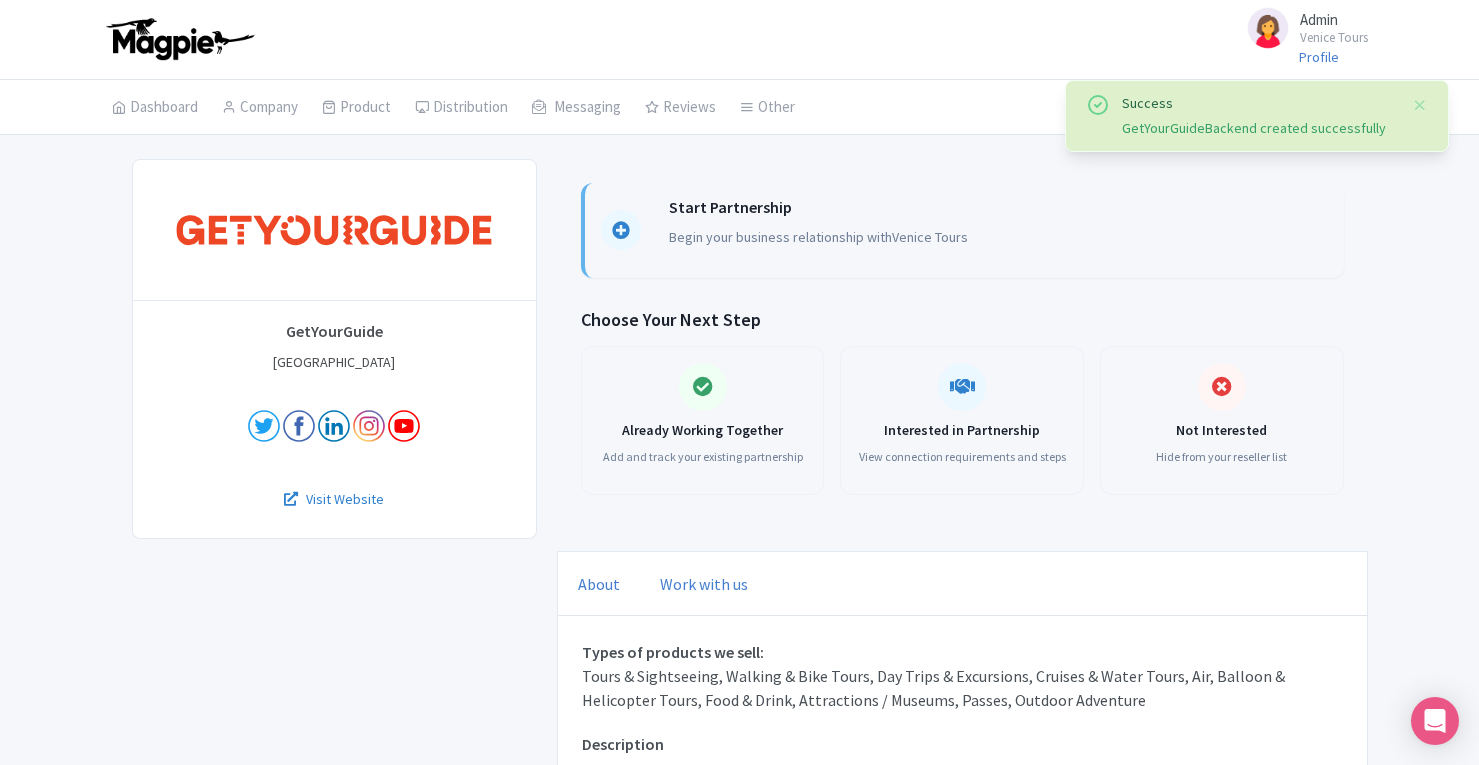 scroll, scrollTop: 0, scrollLeft: 0, axis: both 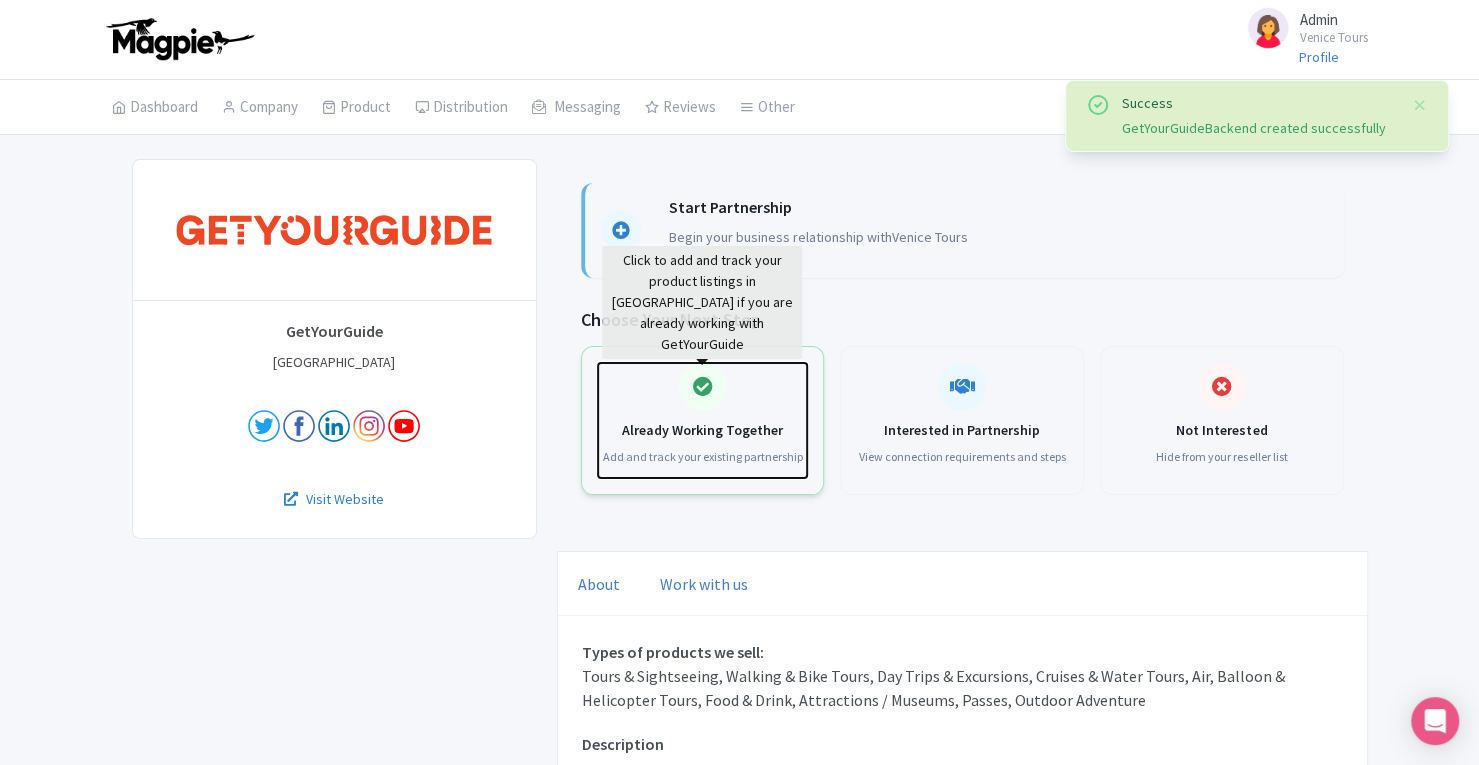 click at bounding box center [703, 387] 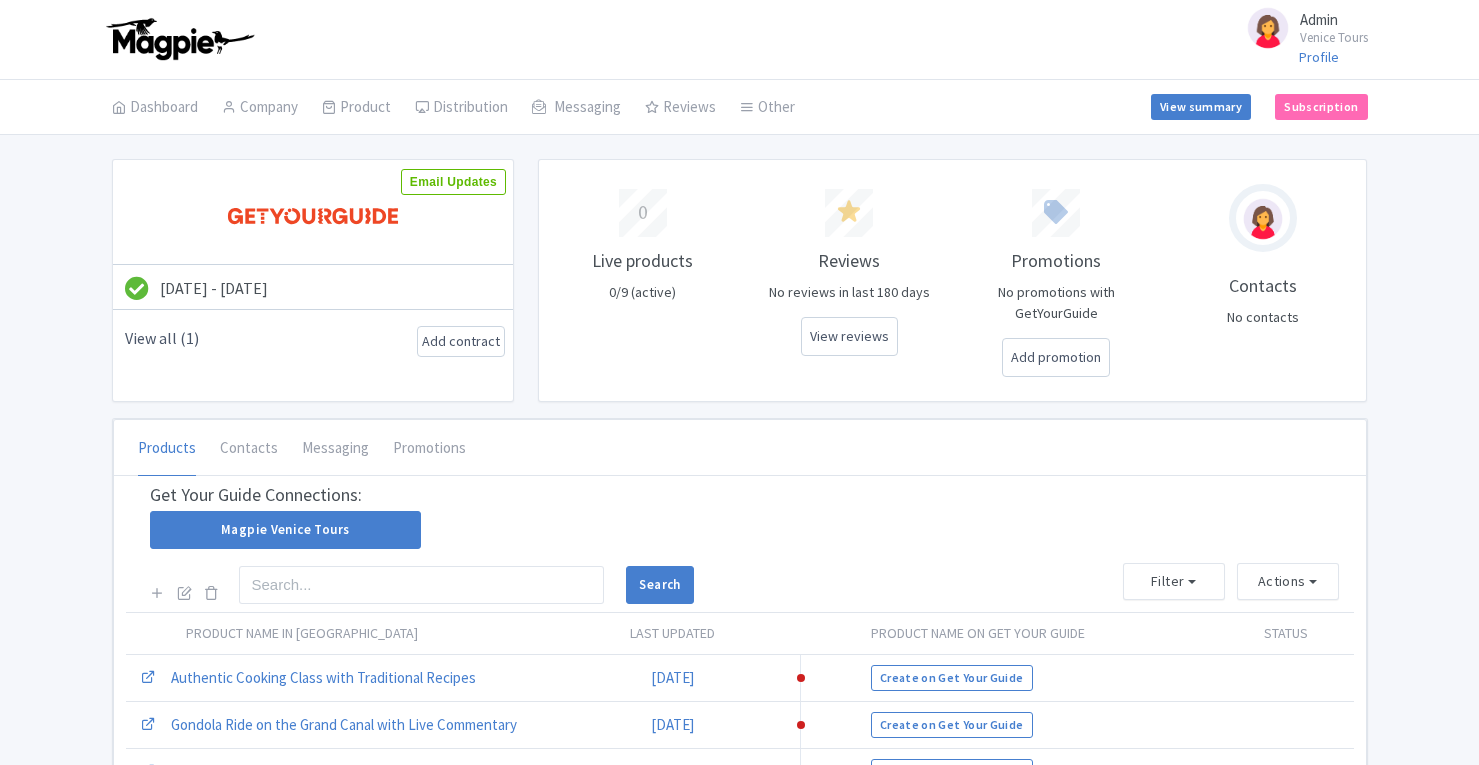 scroll, scrollTop: 0, scrollLeft: 0, axis: both 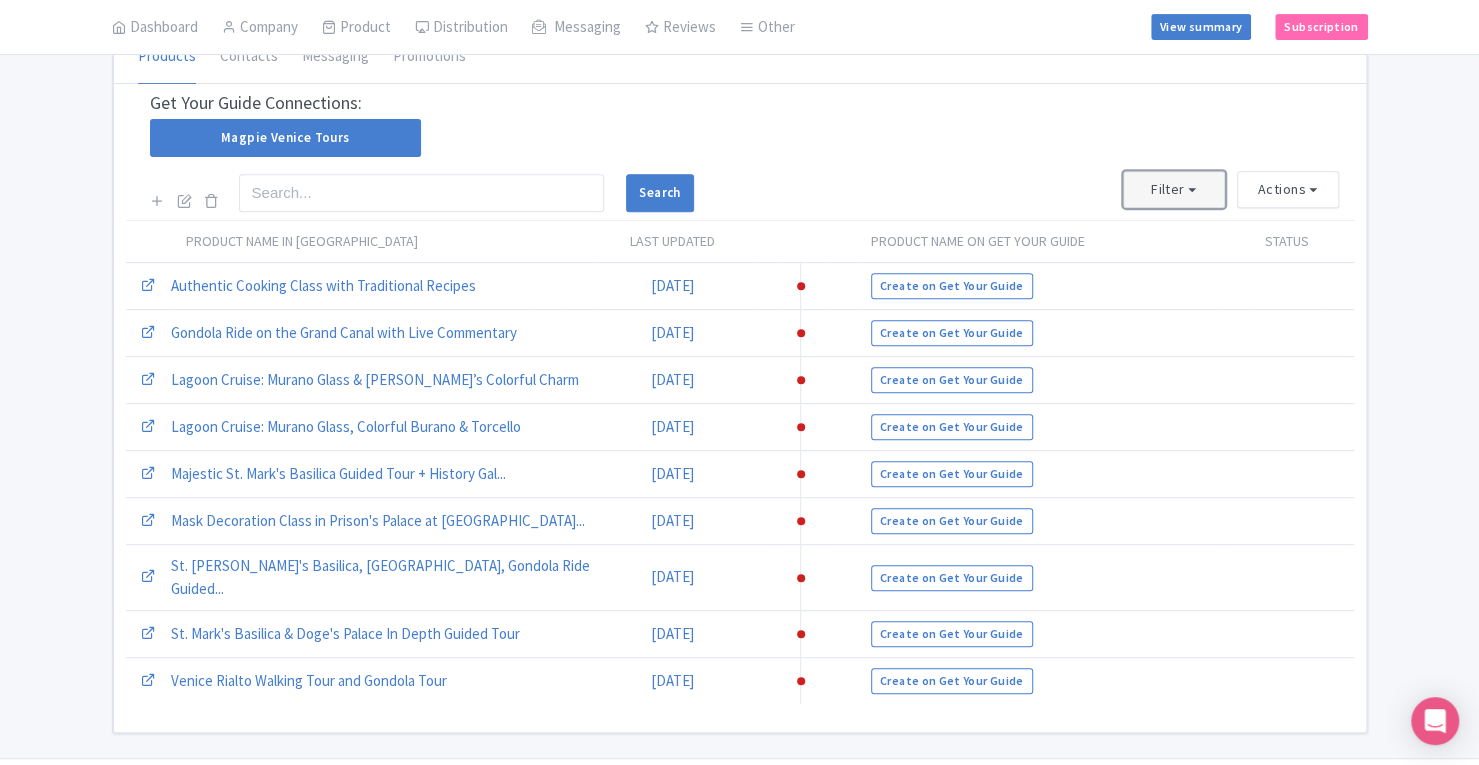click on "Filter" at bounding box center [1174, 189] 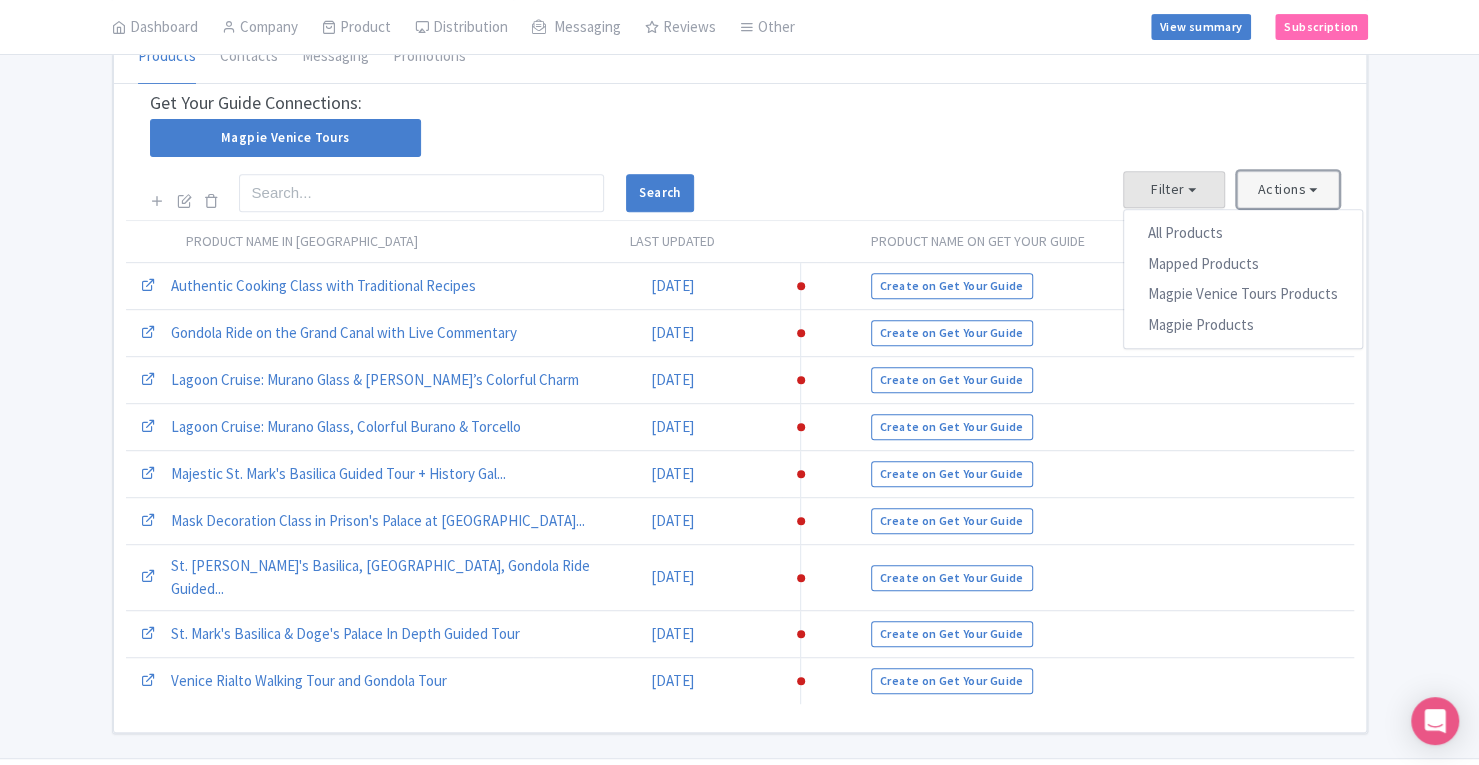 click on "Actions" at bounding box center [1288, 189] 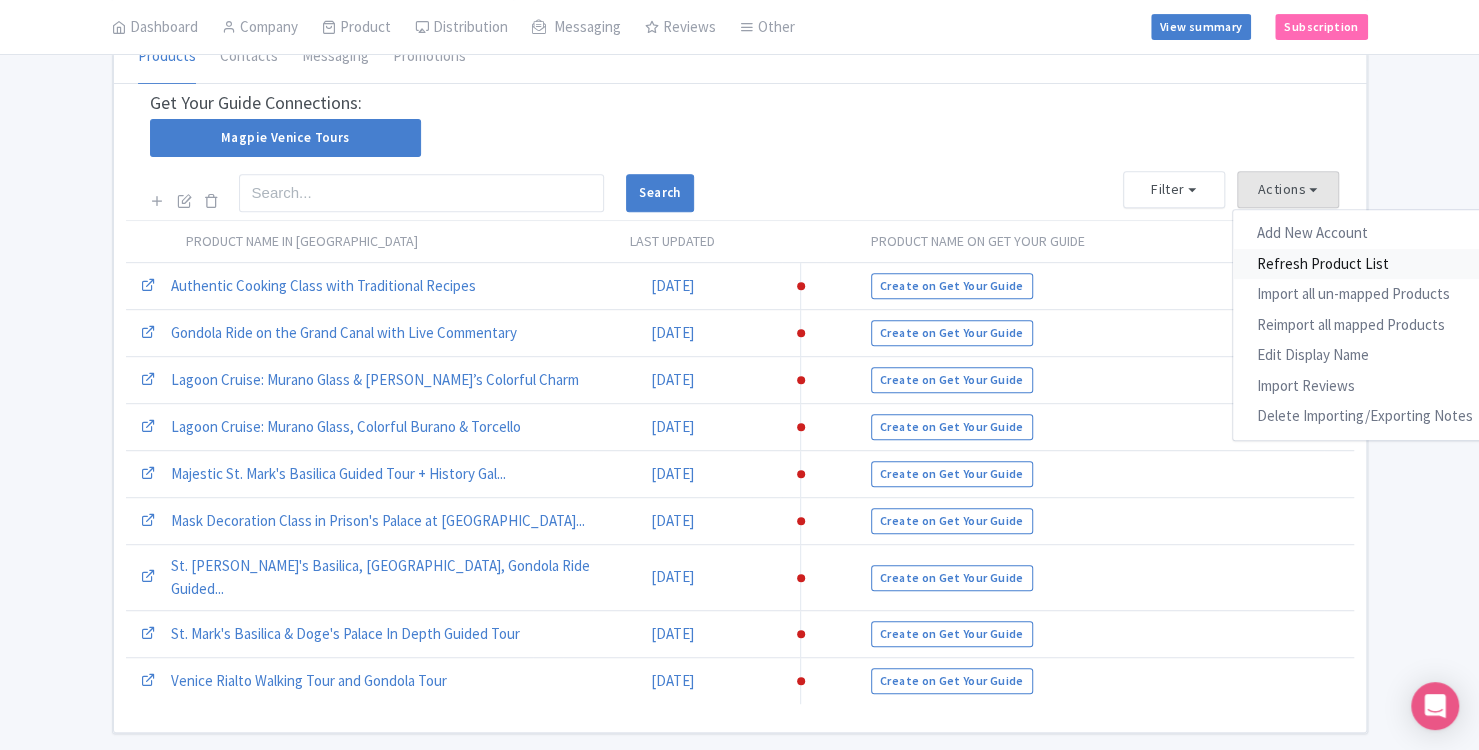 click on "Refresh Product List" at bounding box center (1365, 264) 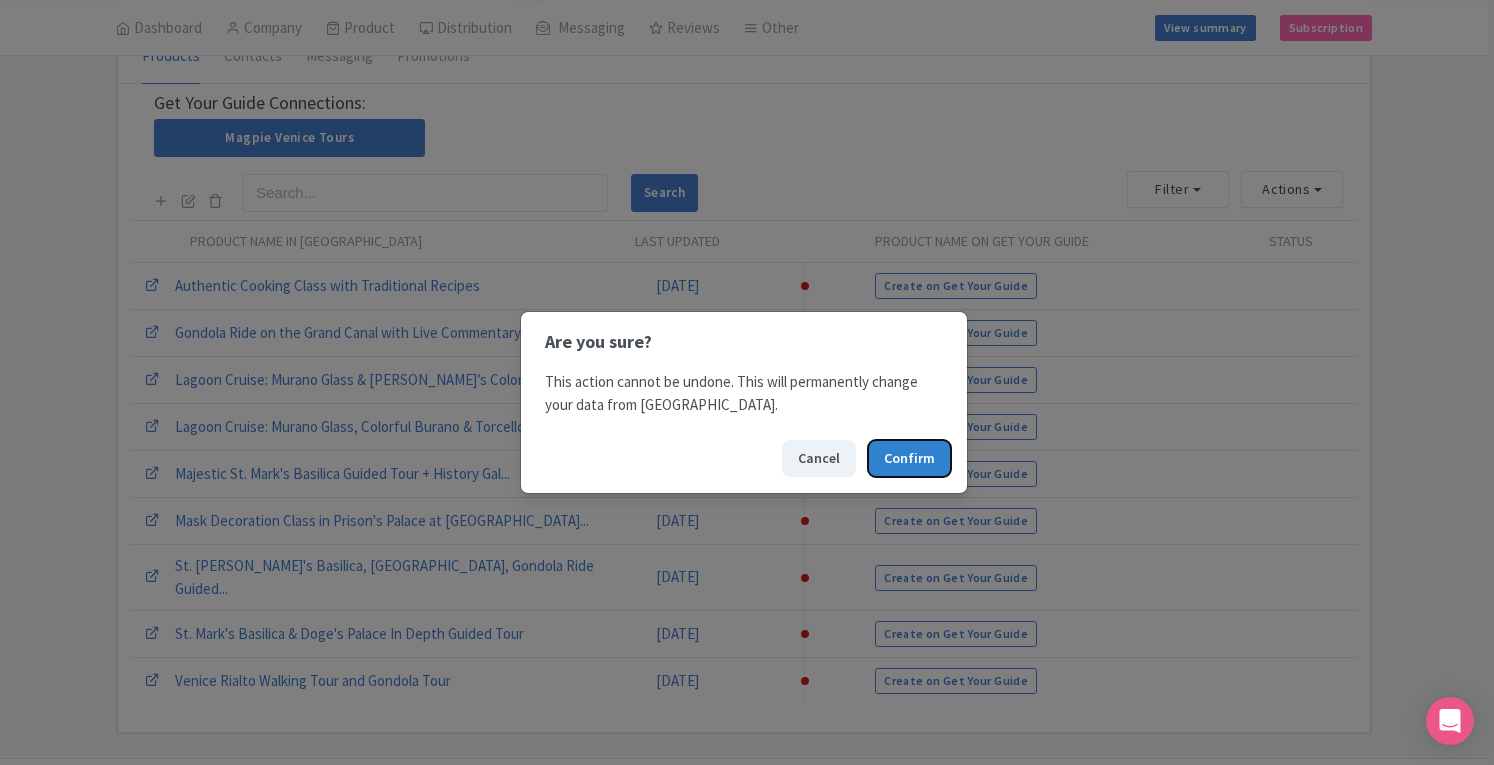 click on "Confirm" at bounding box center (909, 458) 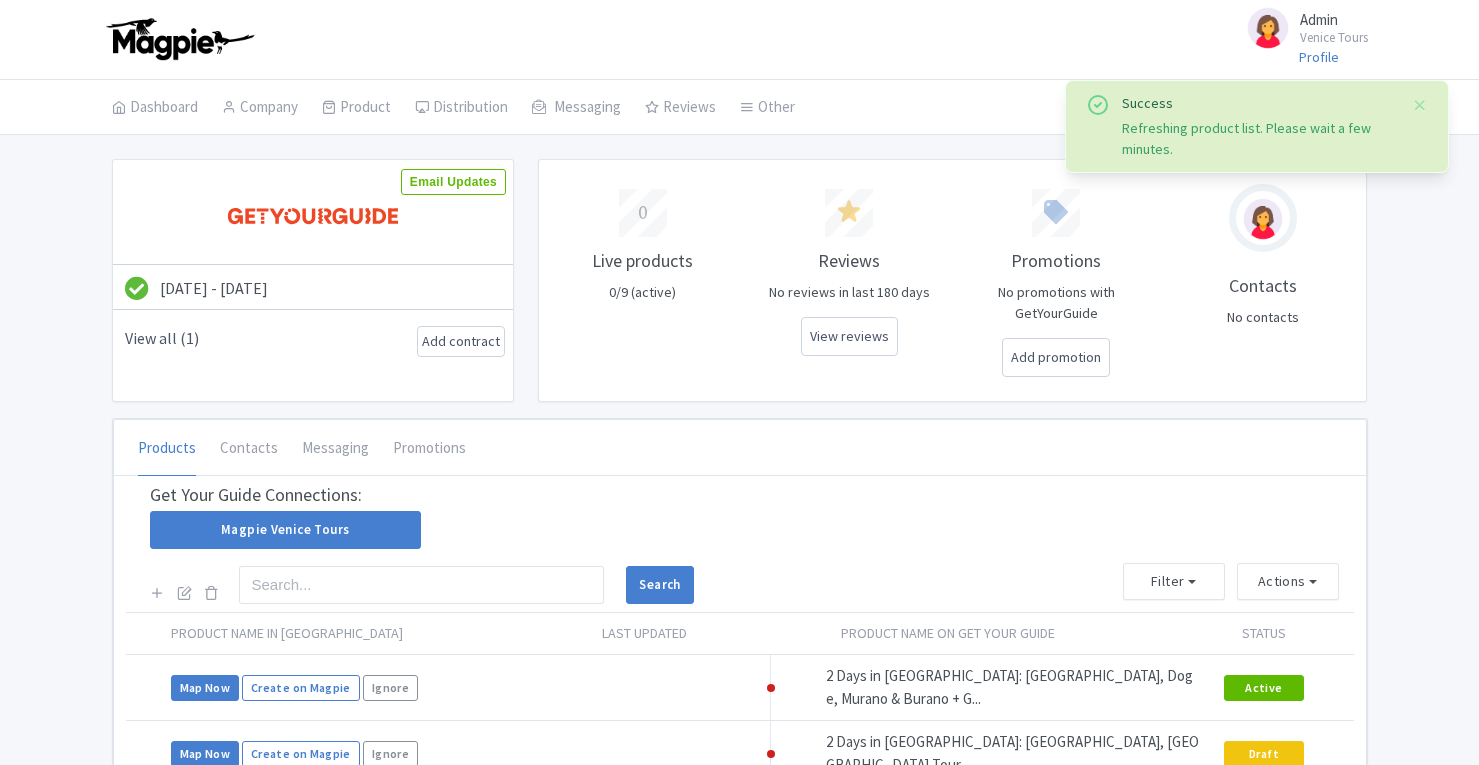 scroll, scrollTop: 0, scrollLeft: 0, axis: both 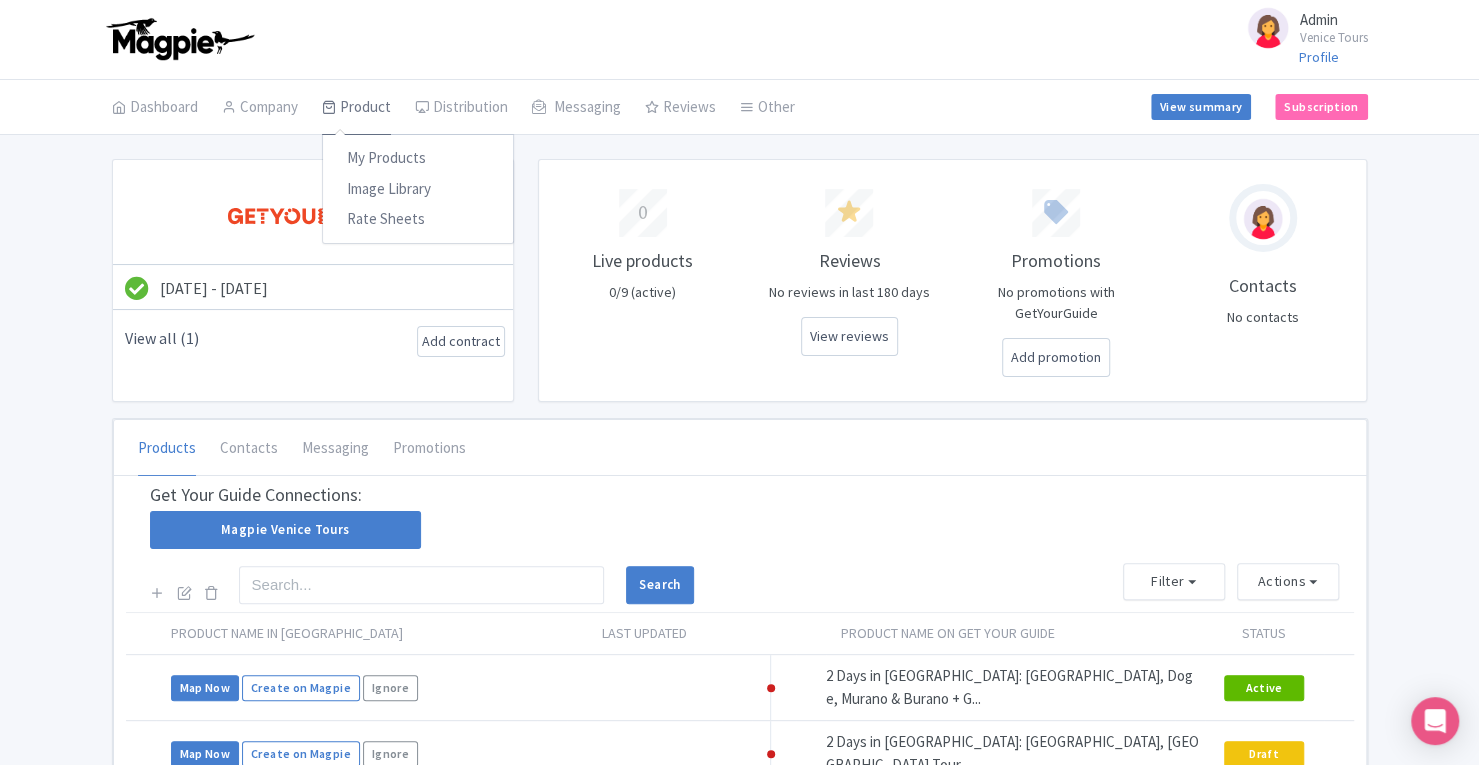 click on "Product" at bounding box center [356, 108] 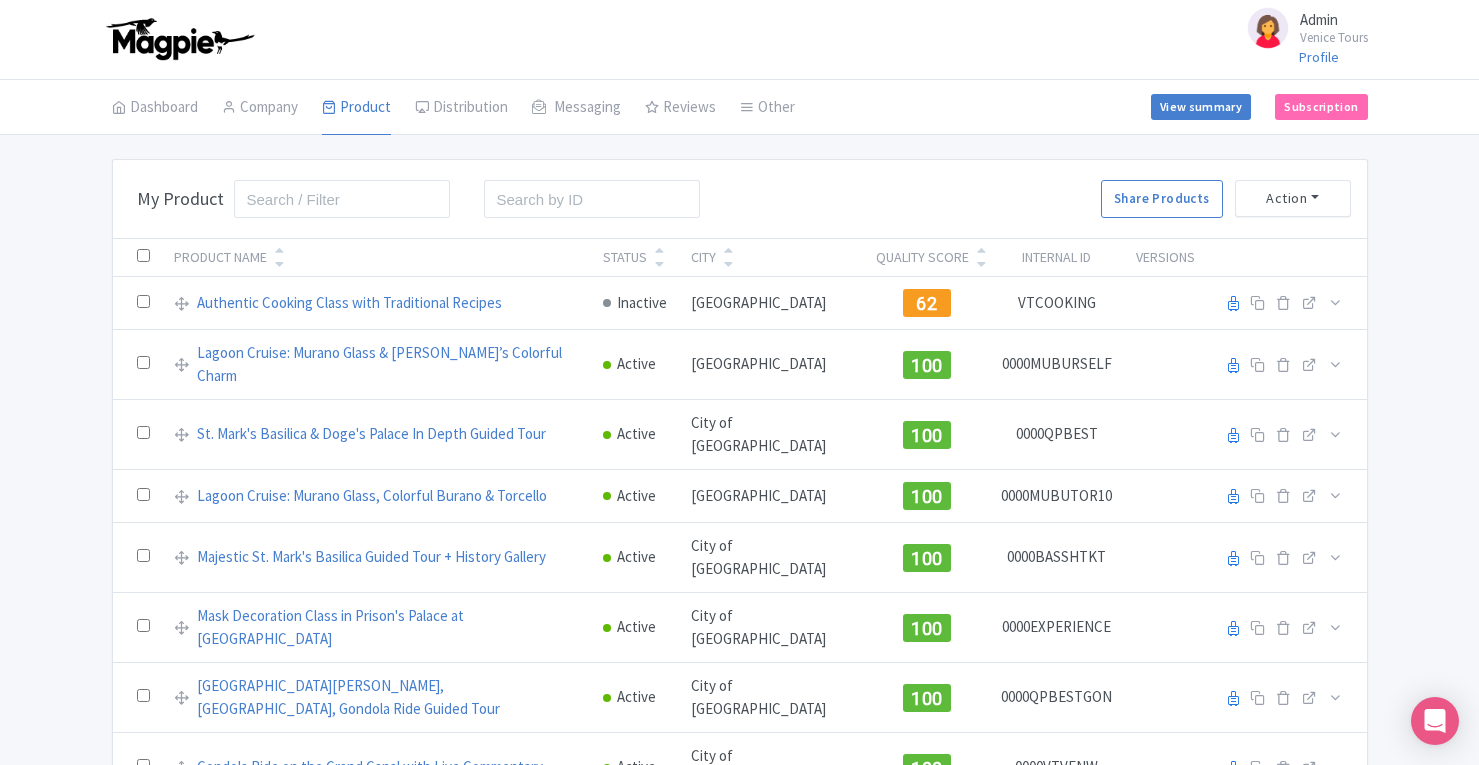 scroll, scrollTop: 0, scrollLeft: 0, axis: both 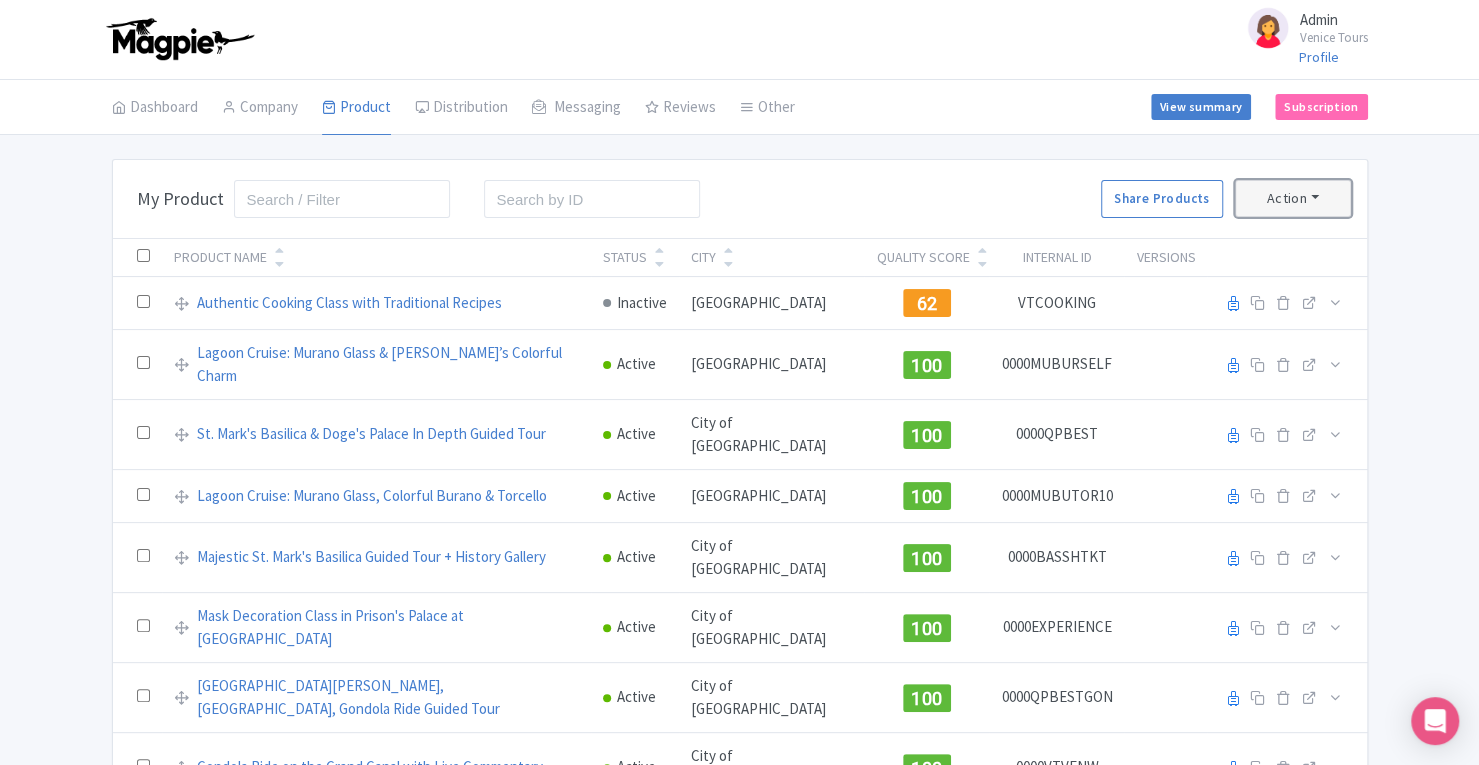 click on "Action" at bounding box center (1293, 198) 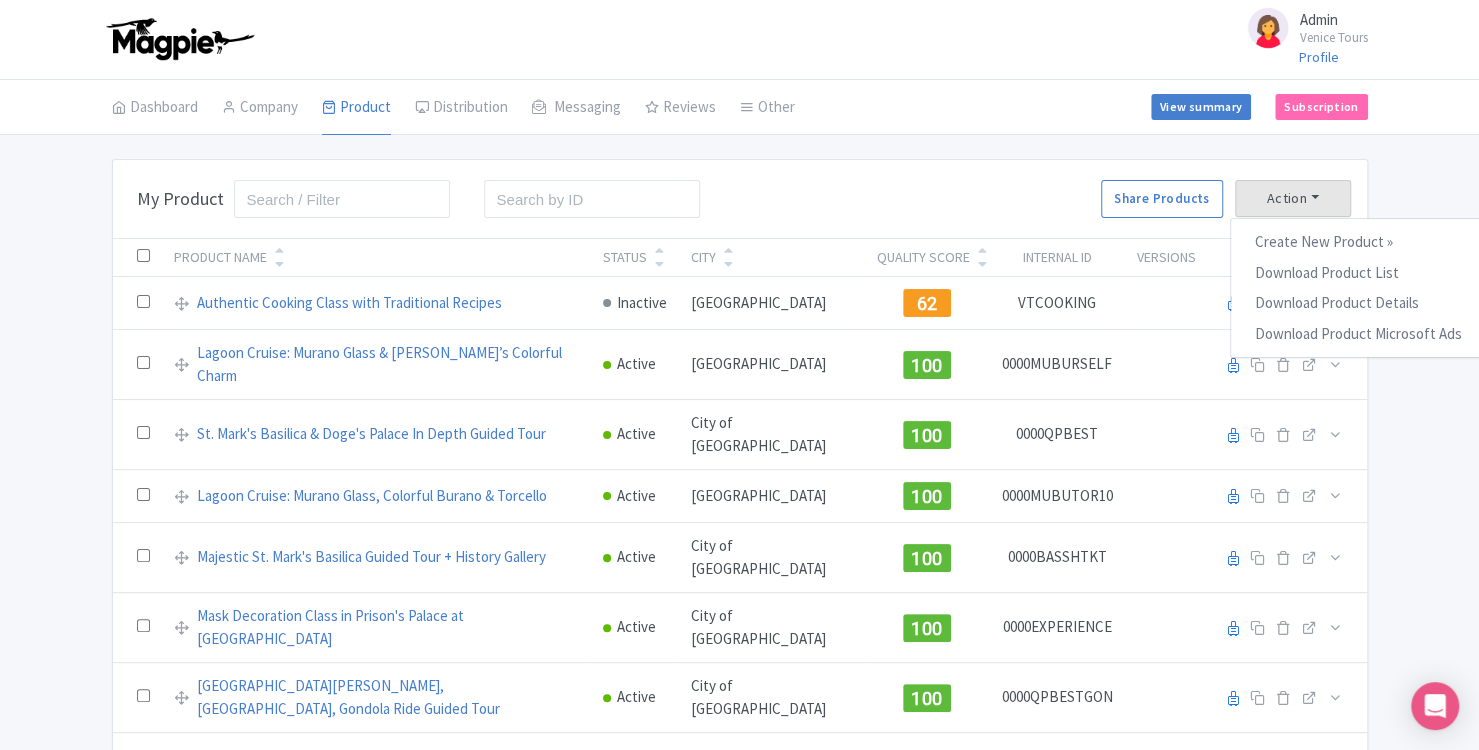 click on "Bulk Actions
[GEOGRAPHIC_DATA]
Add to Collection
Translate
Share Products
Add to Collection
Collections   *
Add
Cancel
My Product
Search
Search
Share Products
Action
Create New Product  »
Start with blank product
Start with my Default template
Create product from URL
Add products from Tripadvisor
Download Product List
Download Product Details
Download Product Microsoft Ads
Product Name
Status
City
Quality Score
Internal ID
Versions
Authentic Cooking Class with Traditional Recipes
Inactive
[GEOGRAPHIC_DATA]
62
VTCOOKING
Reseller
Product name on reseller
Extranet
Listing
Edit listing
Stage
Authentic Cooking Class with Traditional Recipes
Extranet
Listing
Selling" at bounding box center [739, 516] 